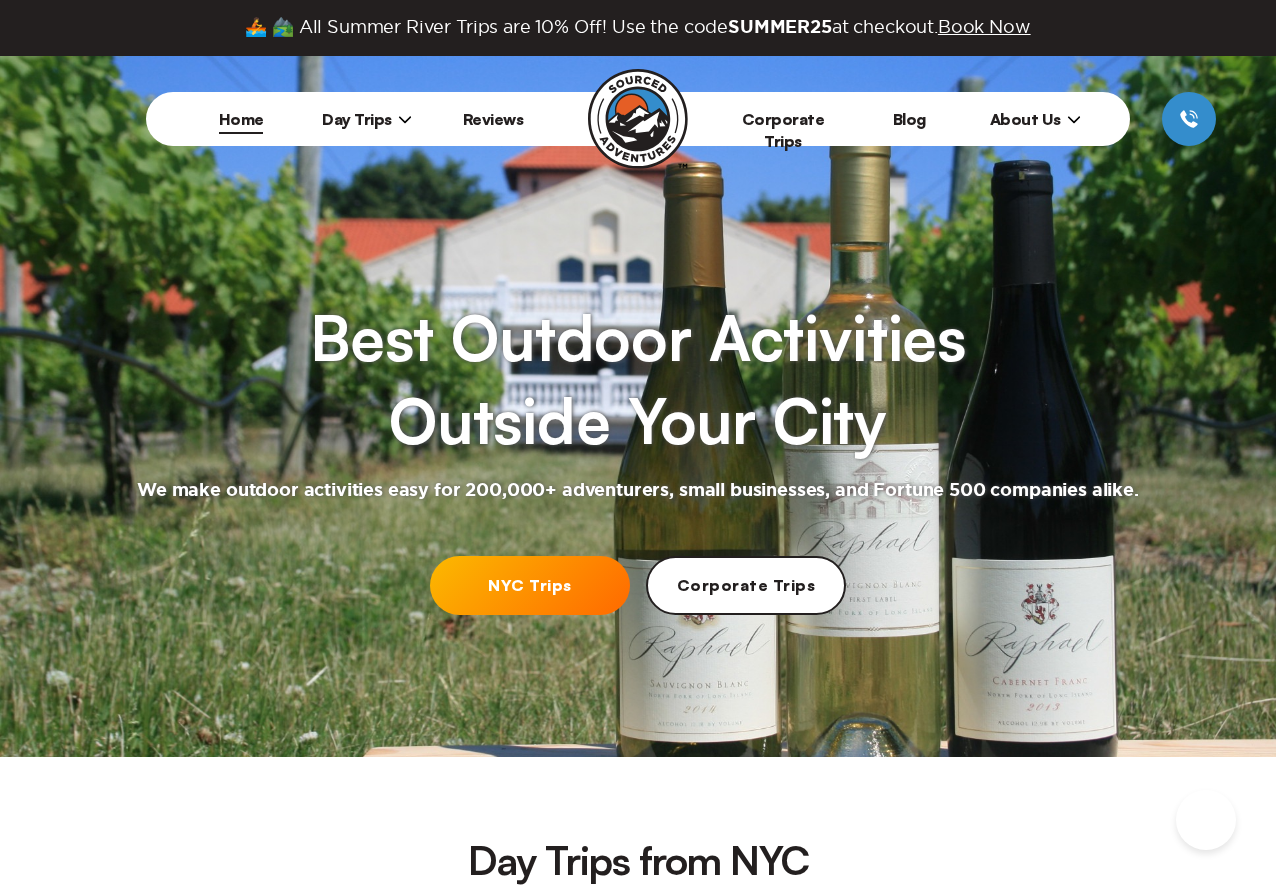 scroll, scrollTop: 0, scrollLeft: 0, axis: both 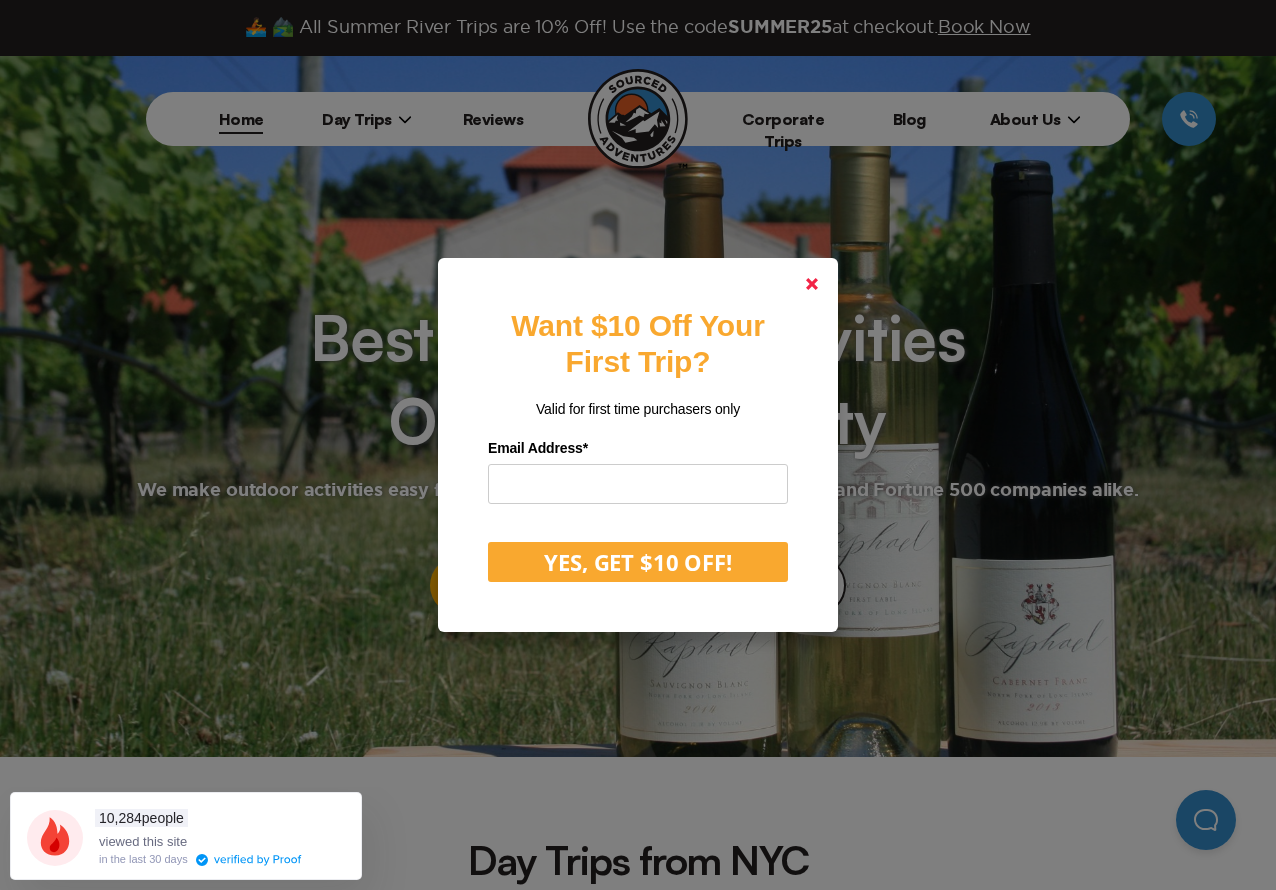 click at bounding box center [812, 284] 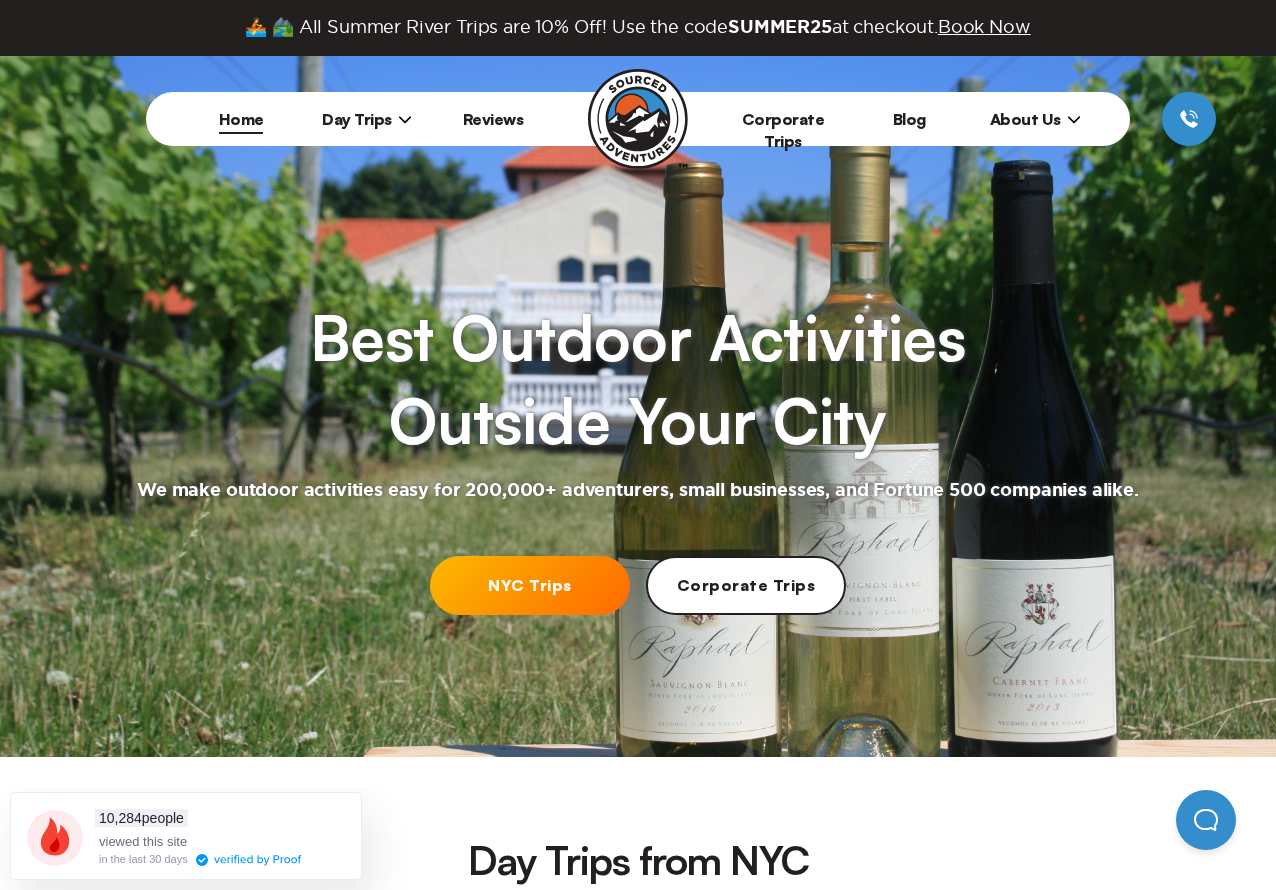 drag, startPoint x: 416, startPoint y: 119, endPoint x: 395, endPoint y: 126, distance: 22.135944 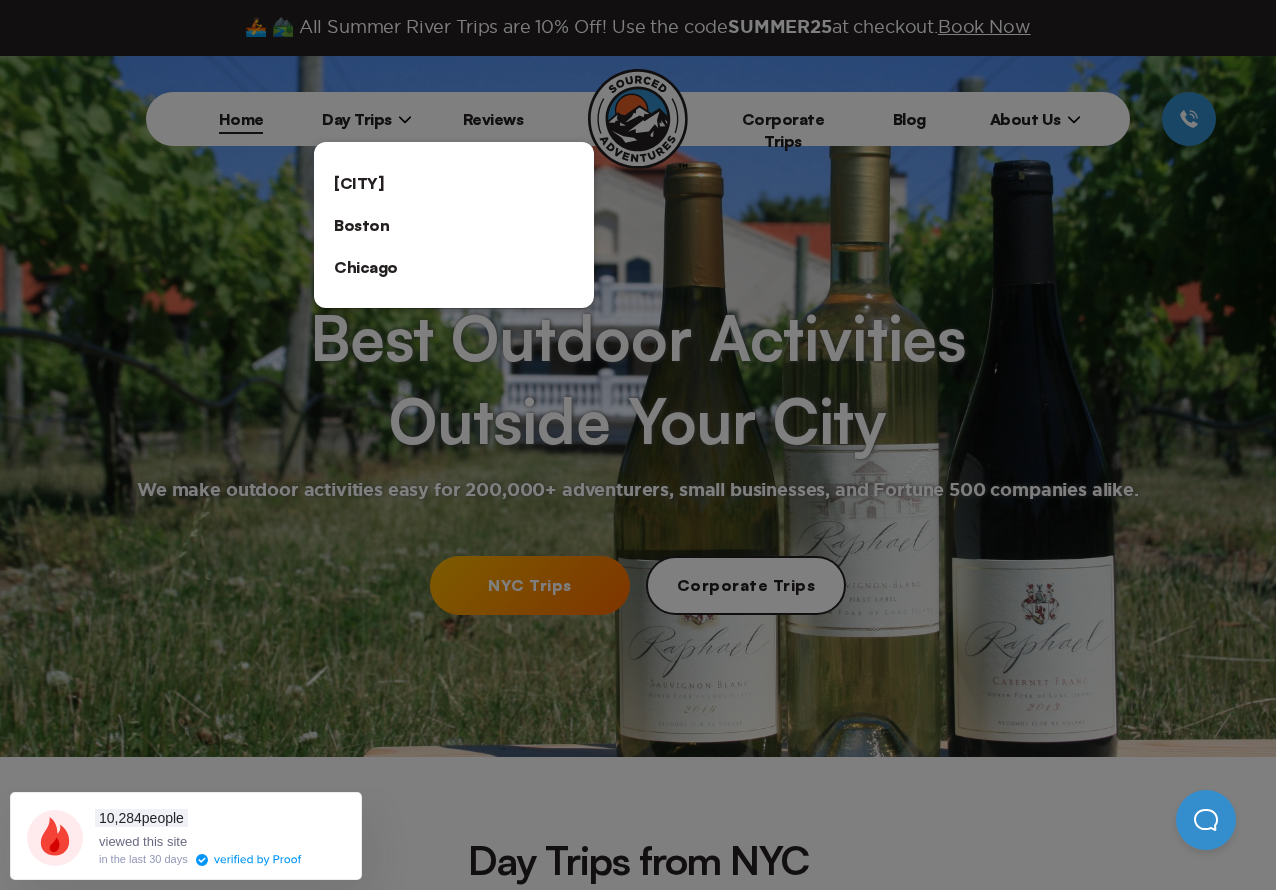 click on "[CITY]" at bounding box center [454, 183] 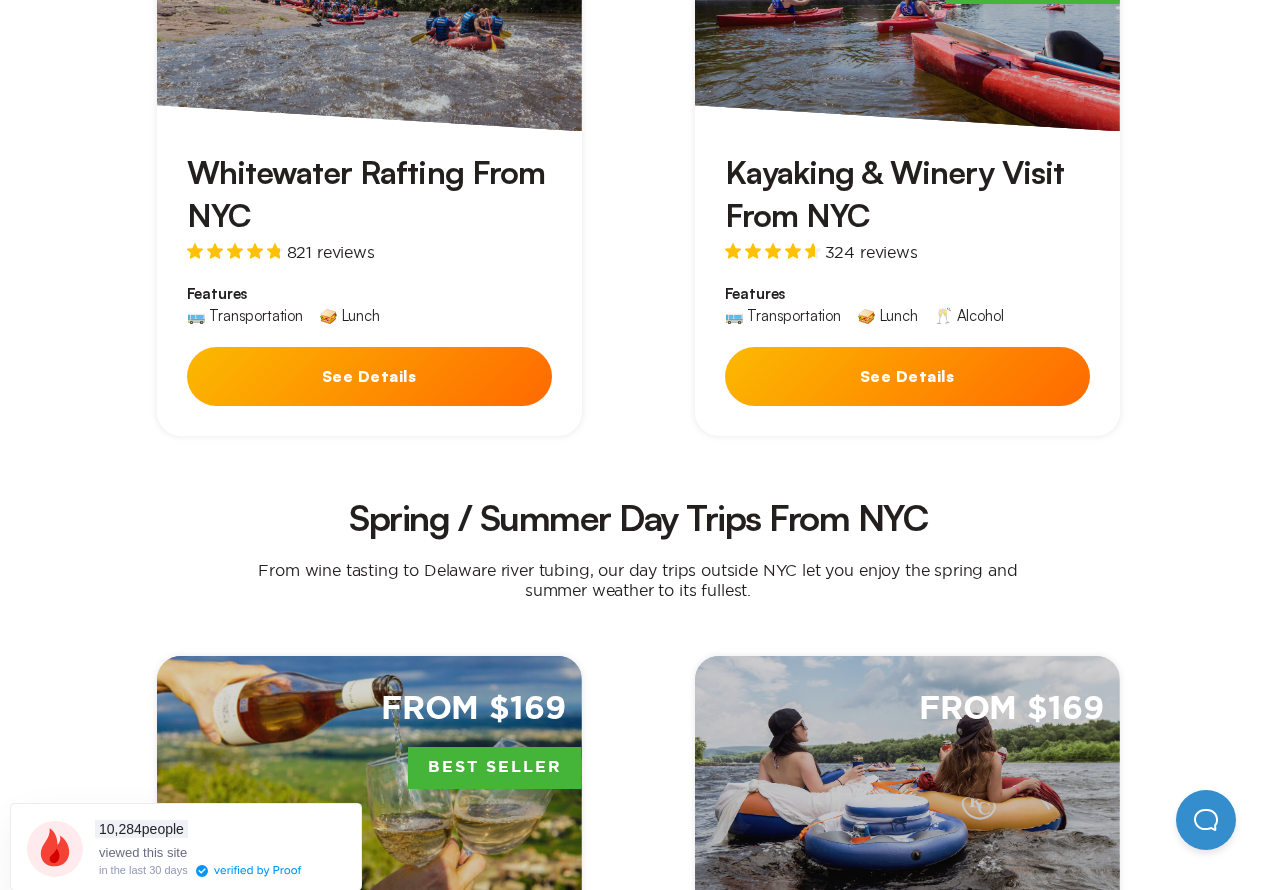 scroll, scrollTop: 1500, scrollLeft: 0, axis: vertical 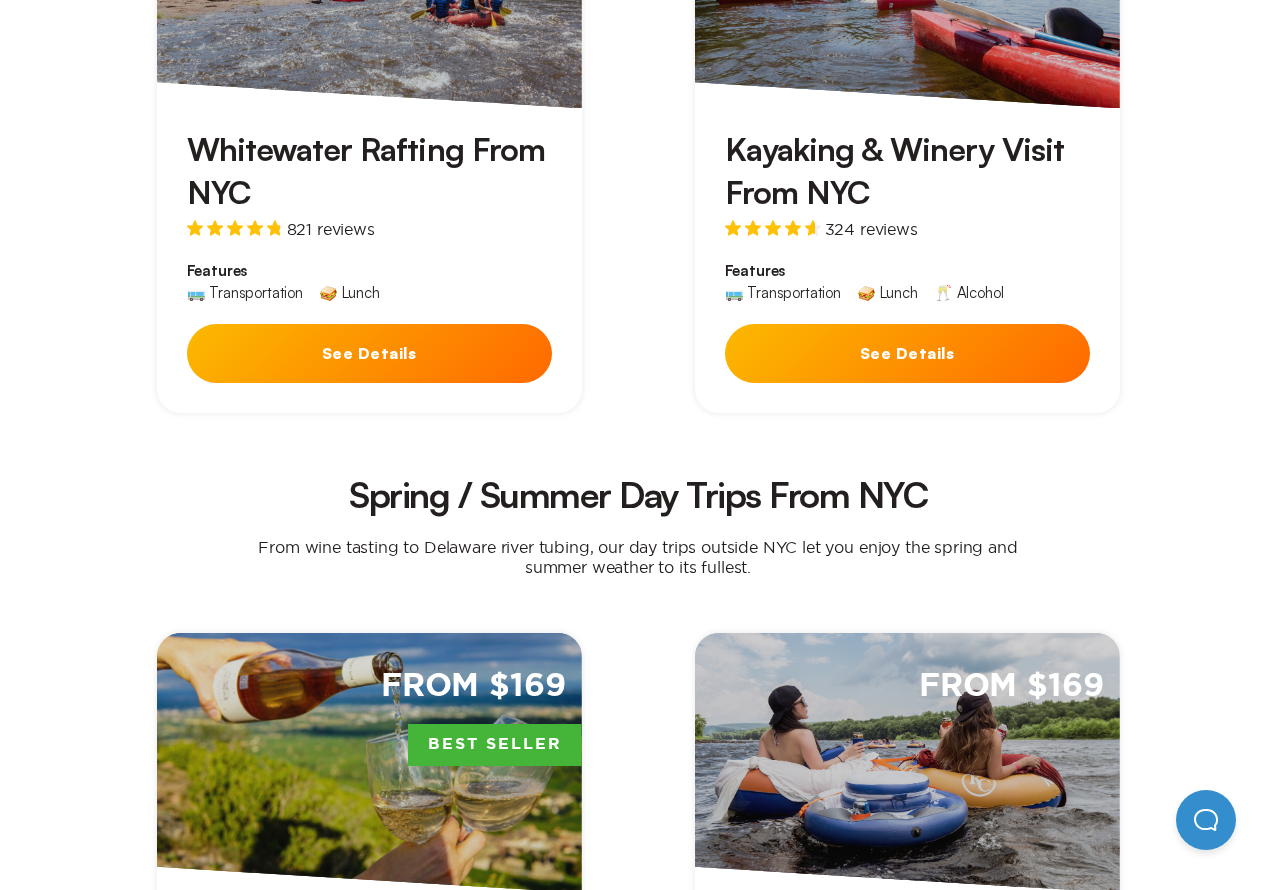 click on "See Details" at bounding box center [369, 353] 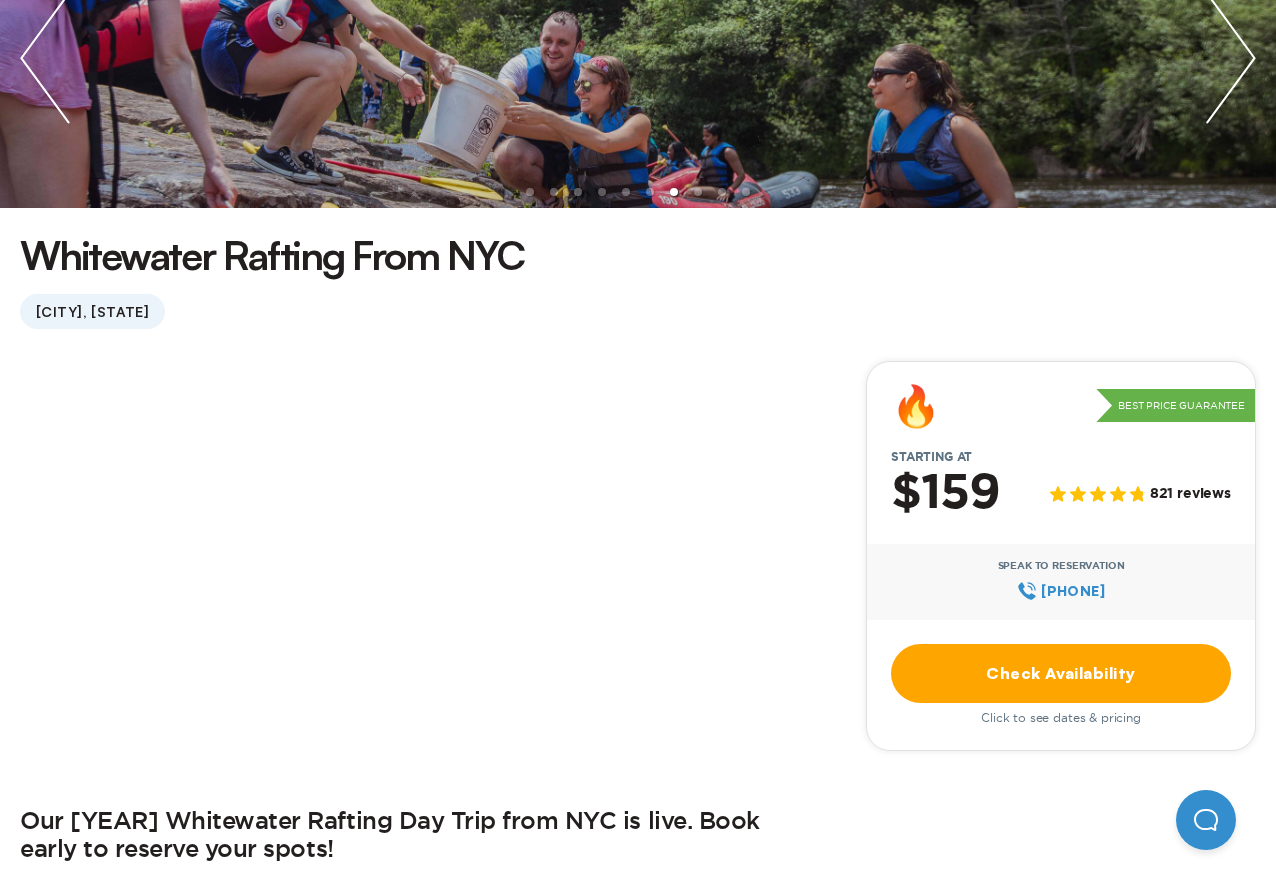 scroll, scrollTop: 300, scrollLeft: 0, axis: vertical 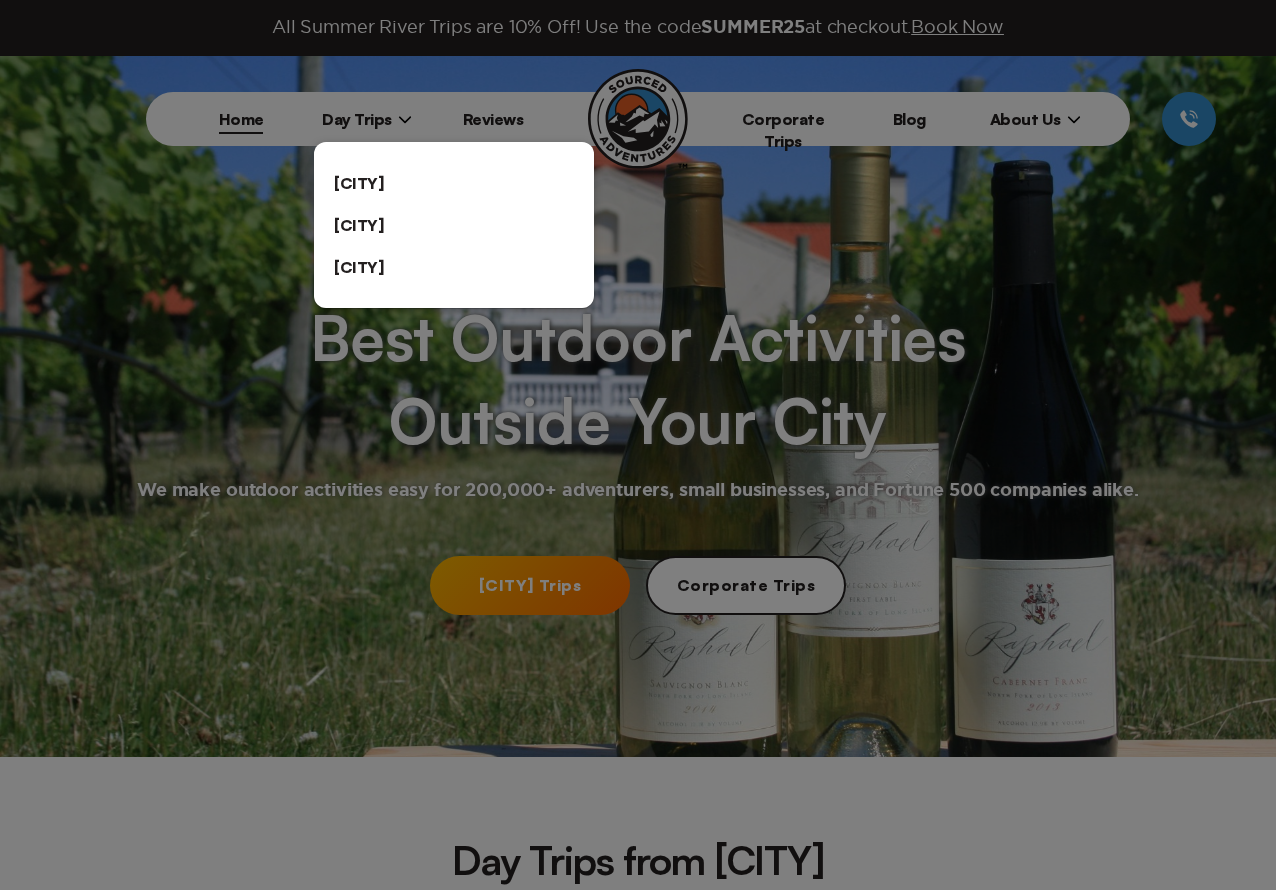 click on "[CITY]" at bounding box center (454, 183) 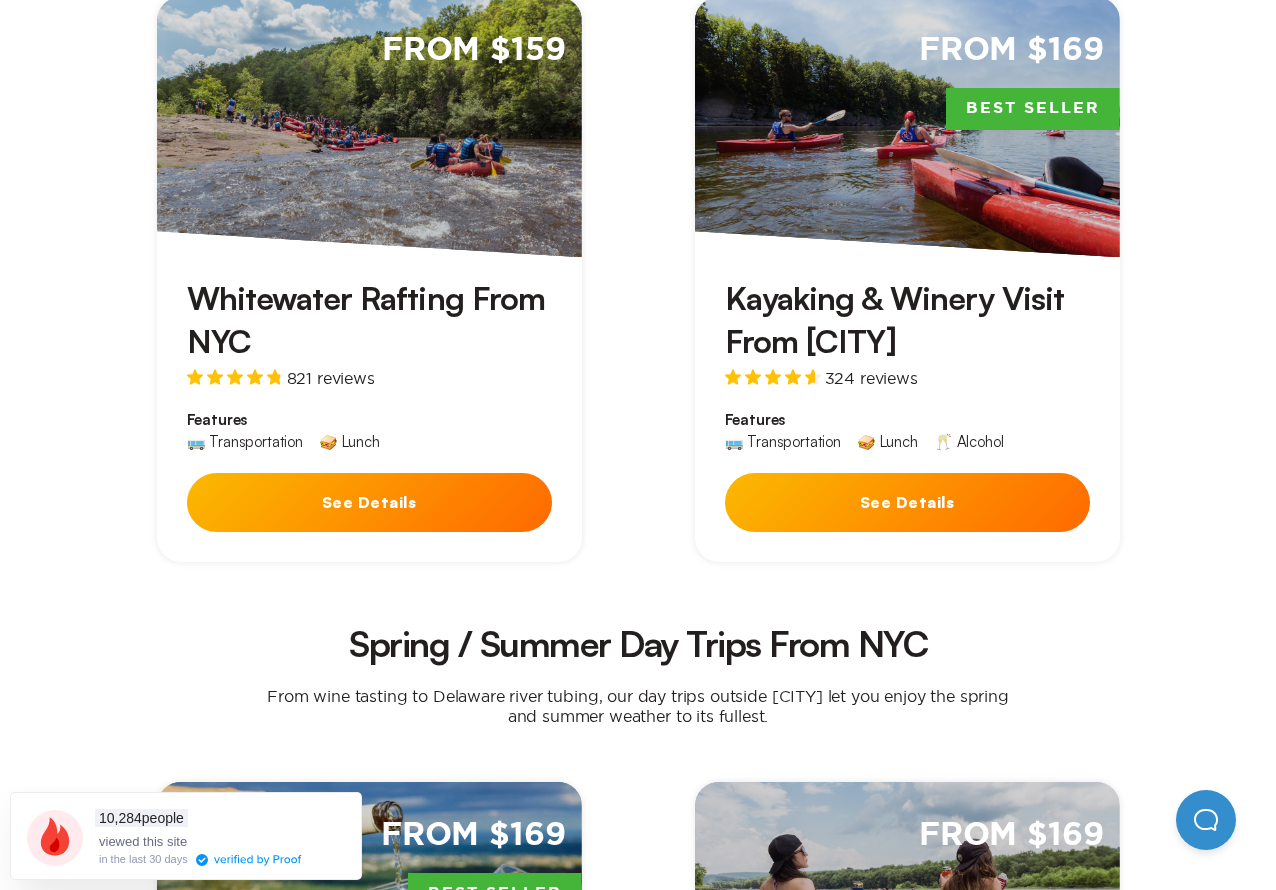 scroll, scrollTop: 1400, scrollLeft: 0, axis: vertical 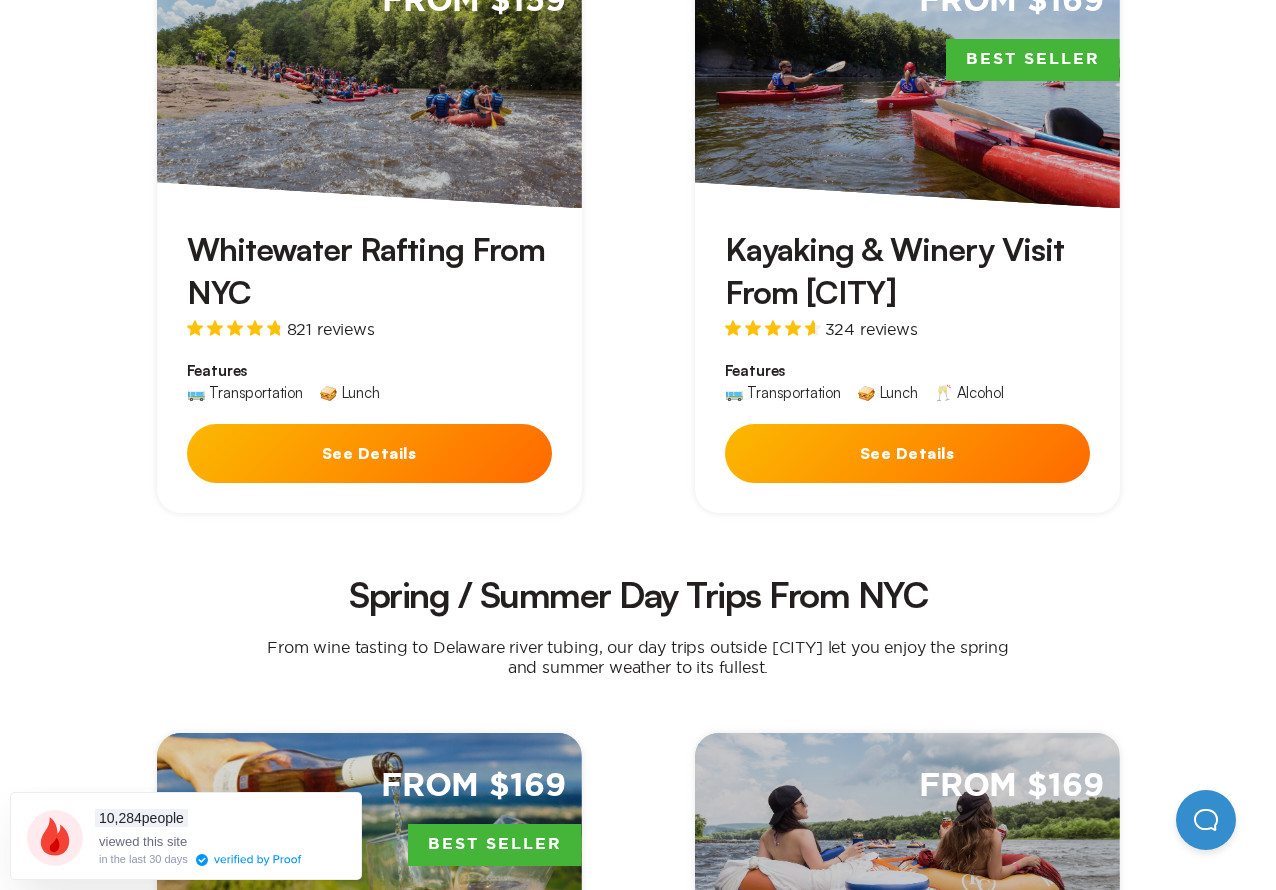 click on "From $159 Whitewater Rafting From NYC 821 reviews Features 🚌 Transportation 🥪 Lunch See Details" at bounding box center (369, 230) 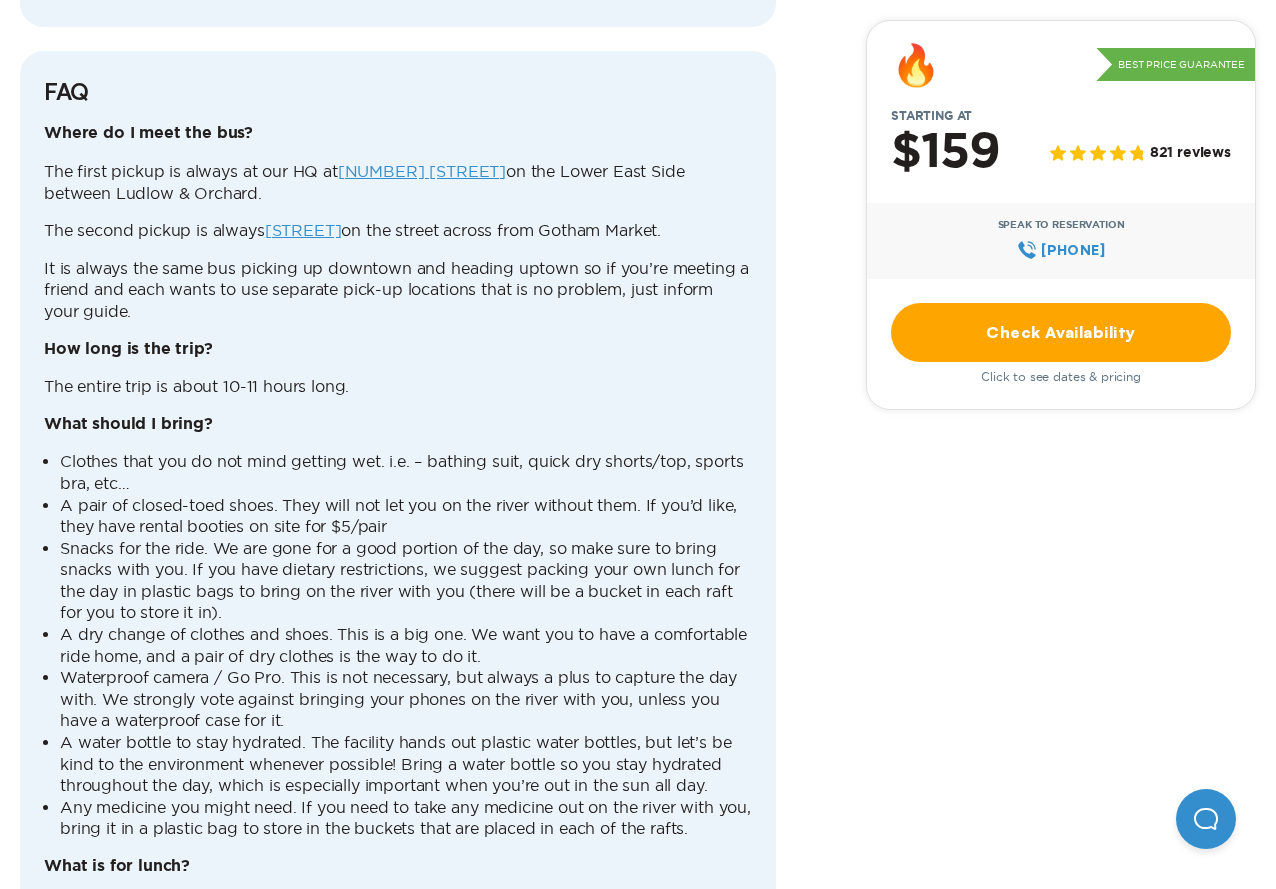 scroll, scrollTop: 5400, scrollLeft: 0, axis: vertical 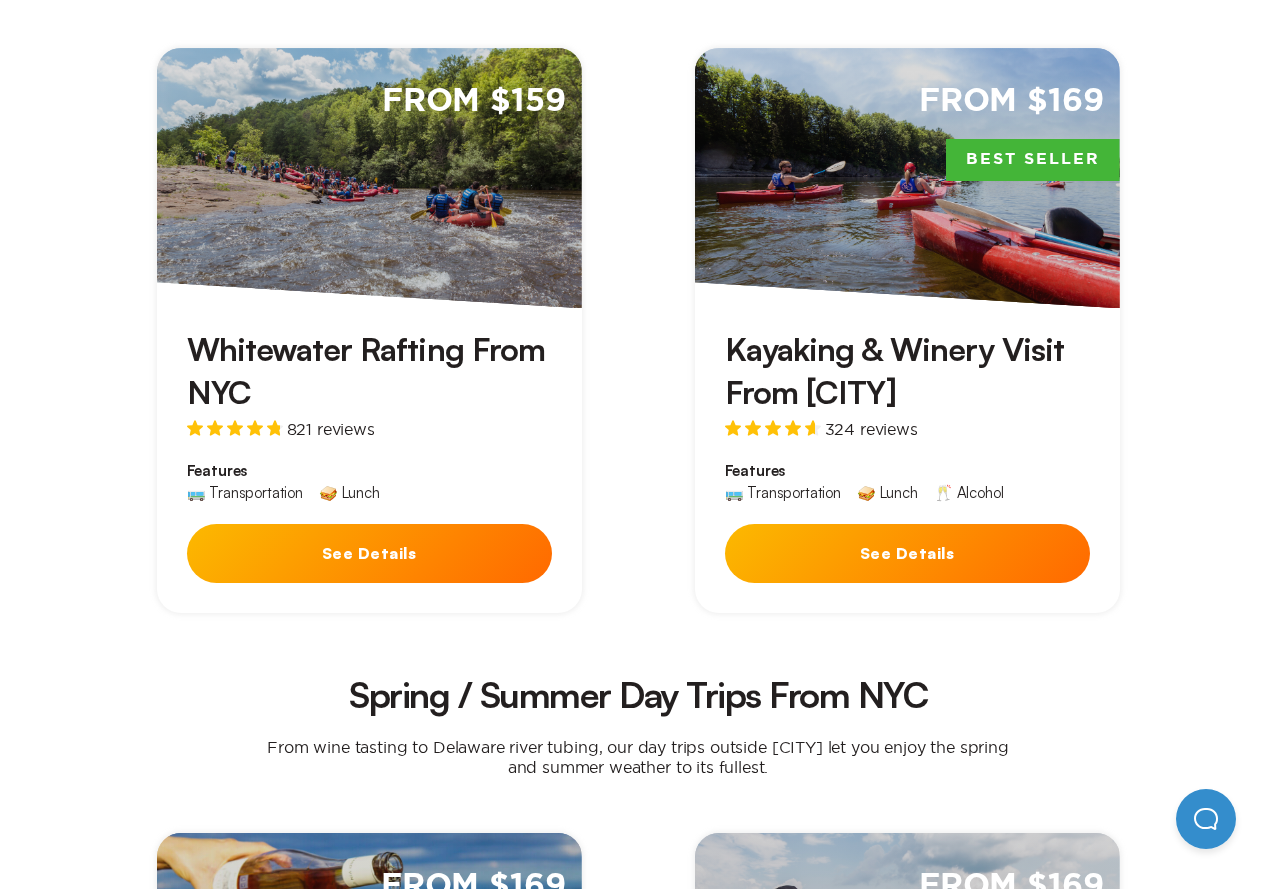 click on "From $159" at bounding box center (369, 178) 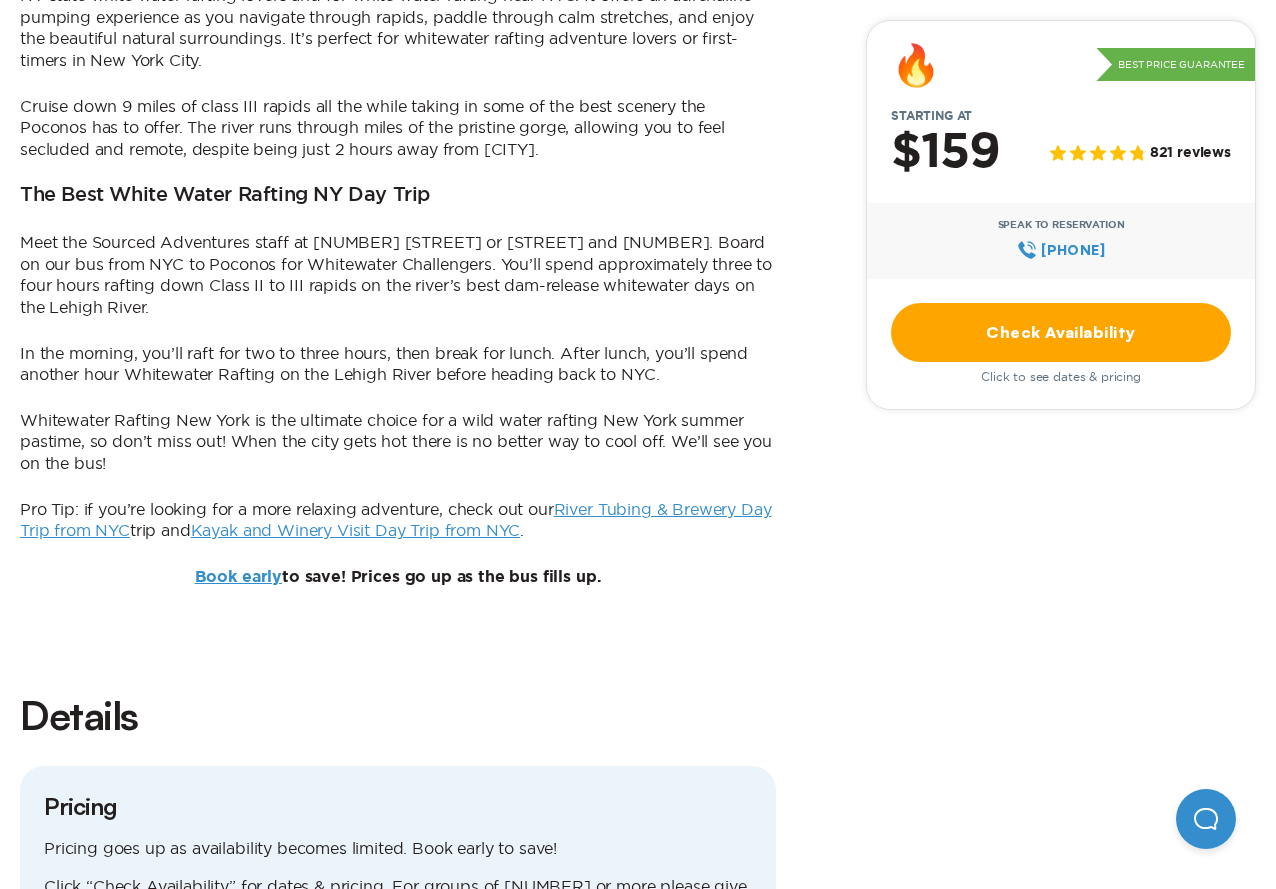 scroll, scrollTop: 1400, scrollLeft: 0, axis: vertical 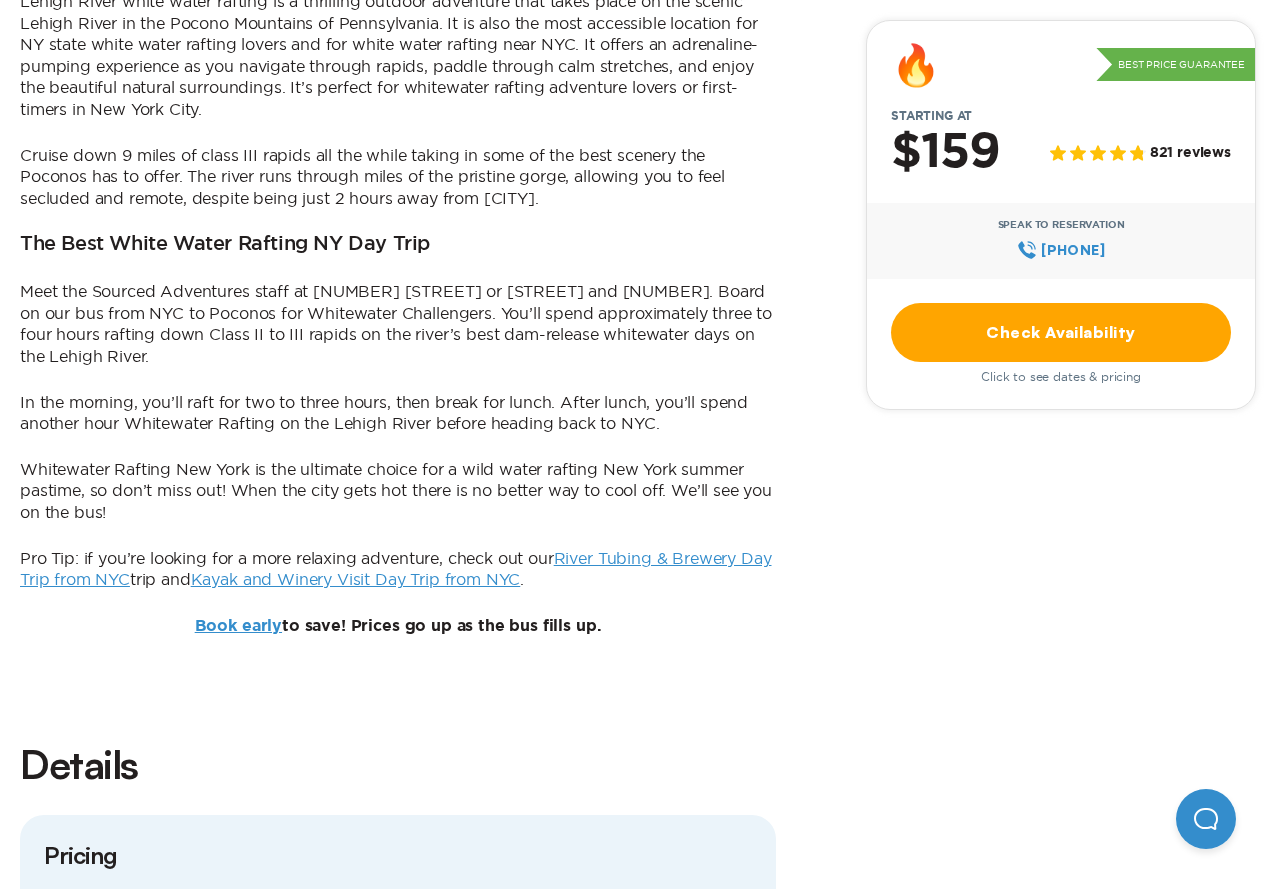 click on "Check Availability" at bounding box center [1061, 332] 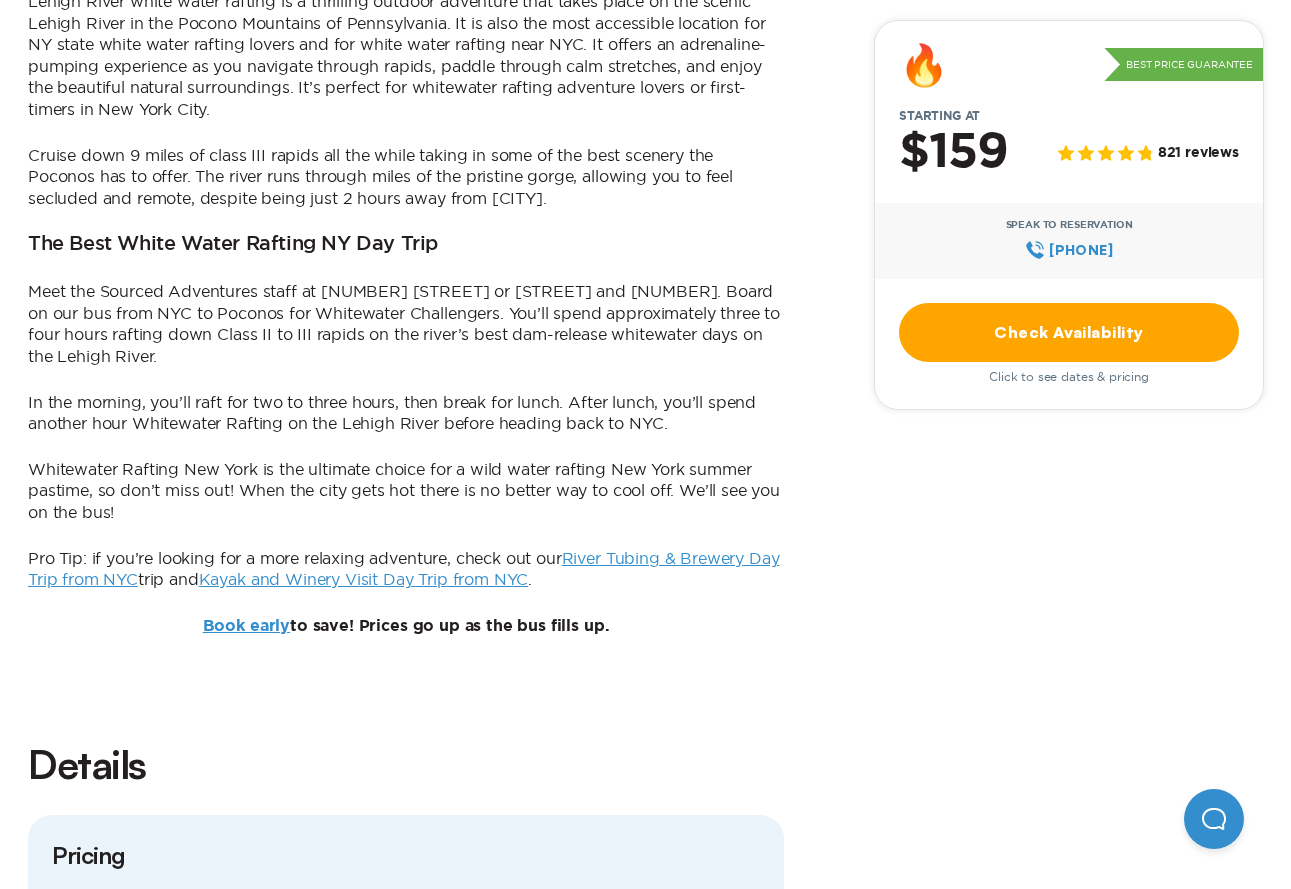 scroll, scrollTop: 0, scrollLeft: 0, axis: both 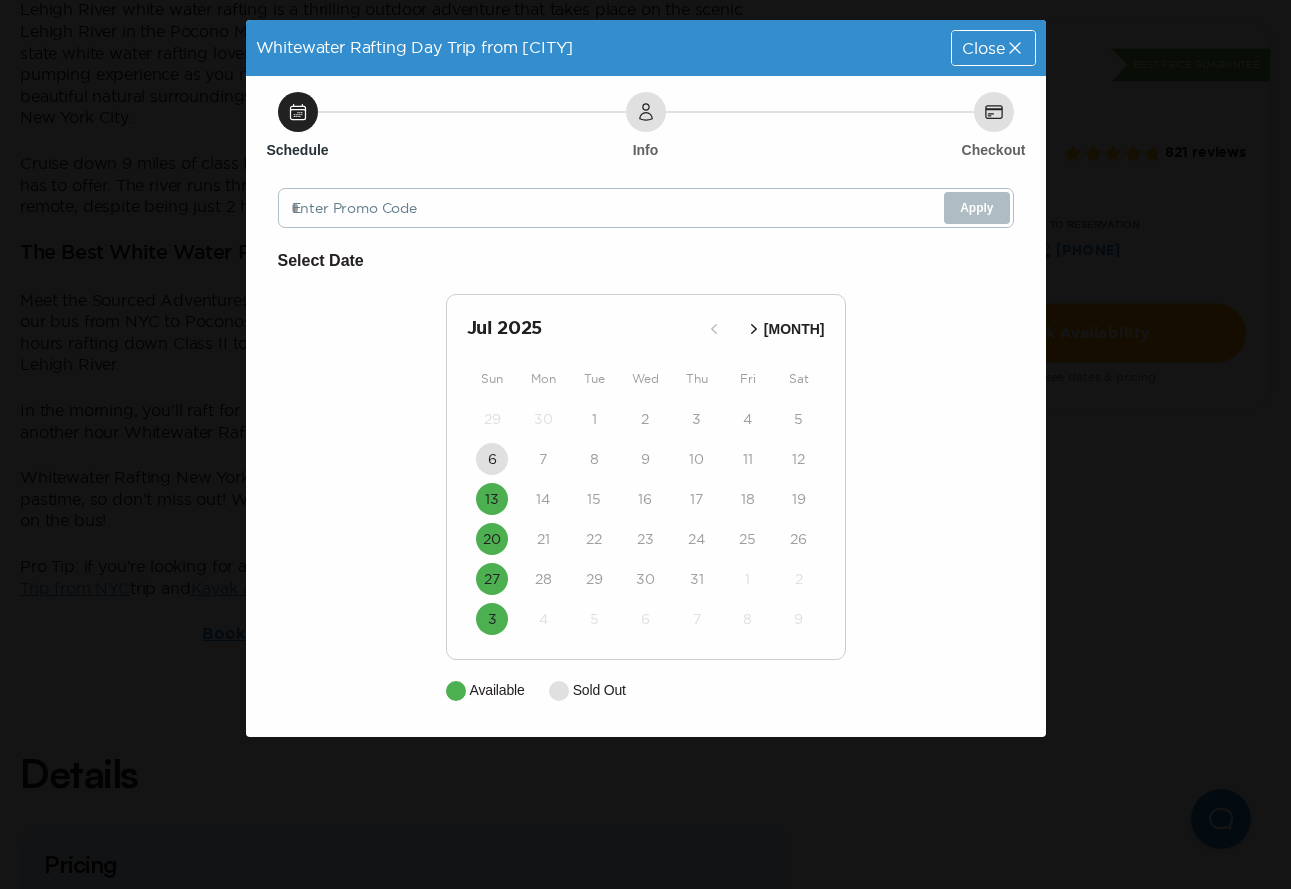click on "[MONTH]" at bounding box center [794, 329] 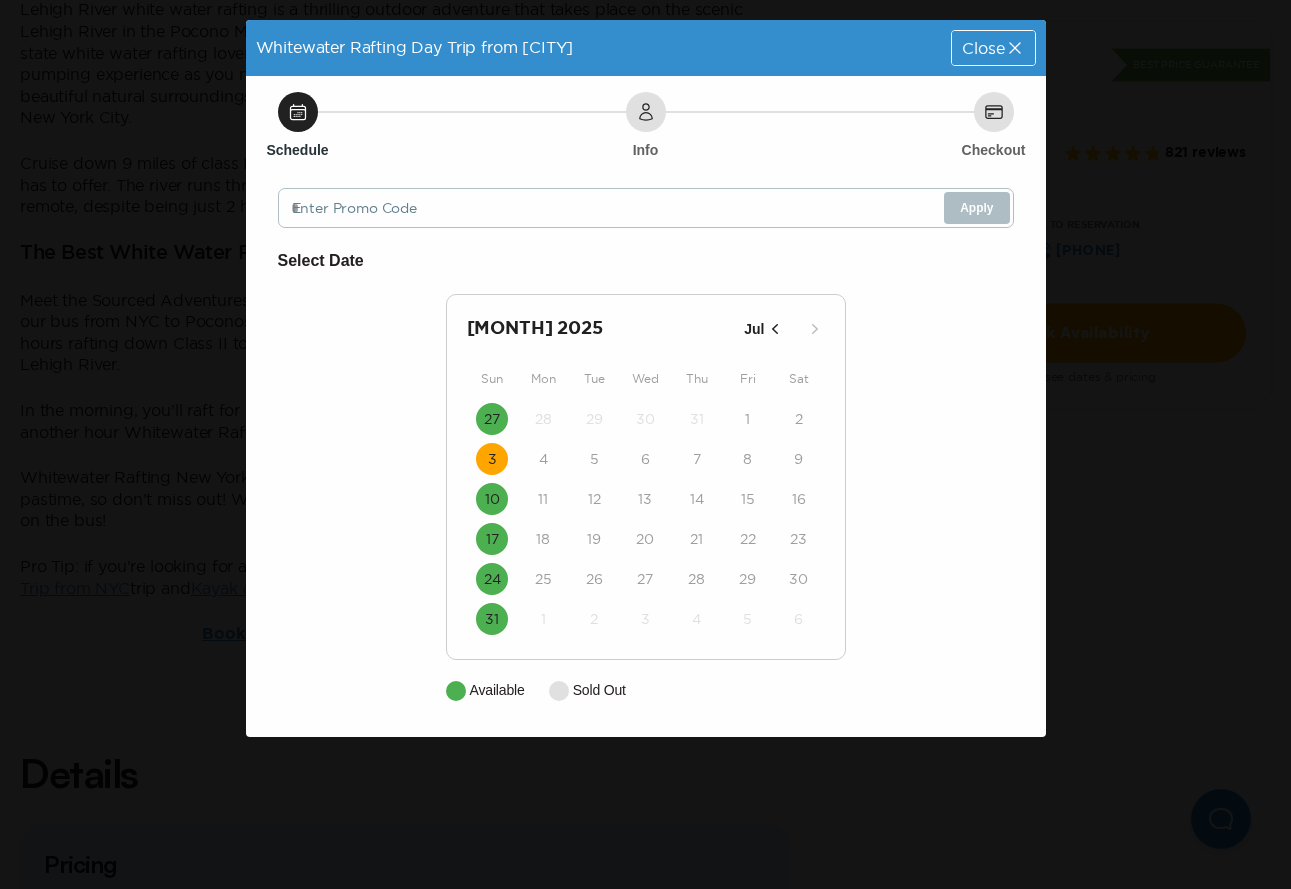 click on "3" at bounding box center [492, 459] 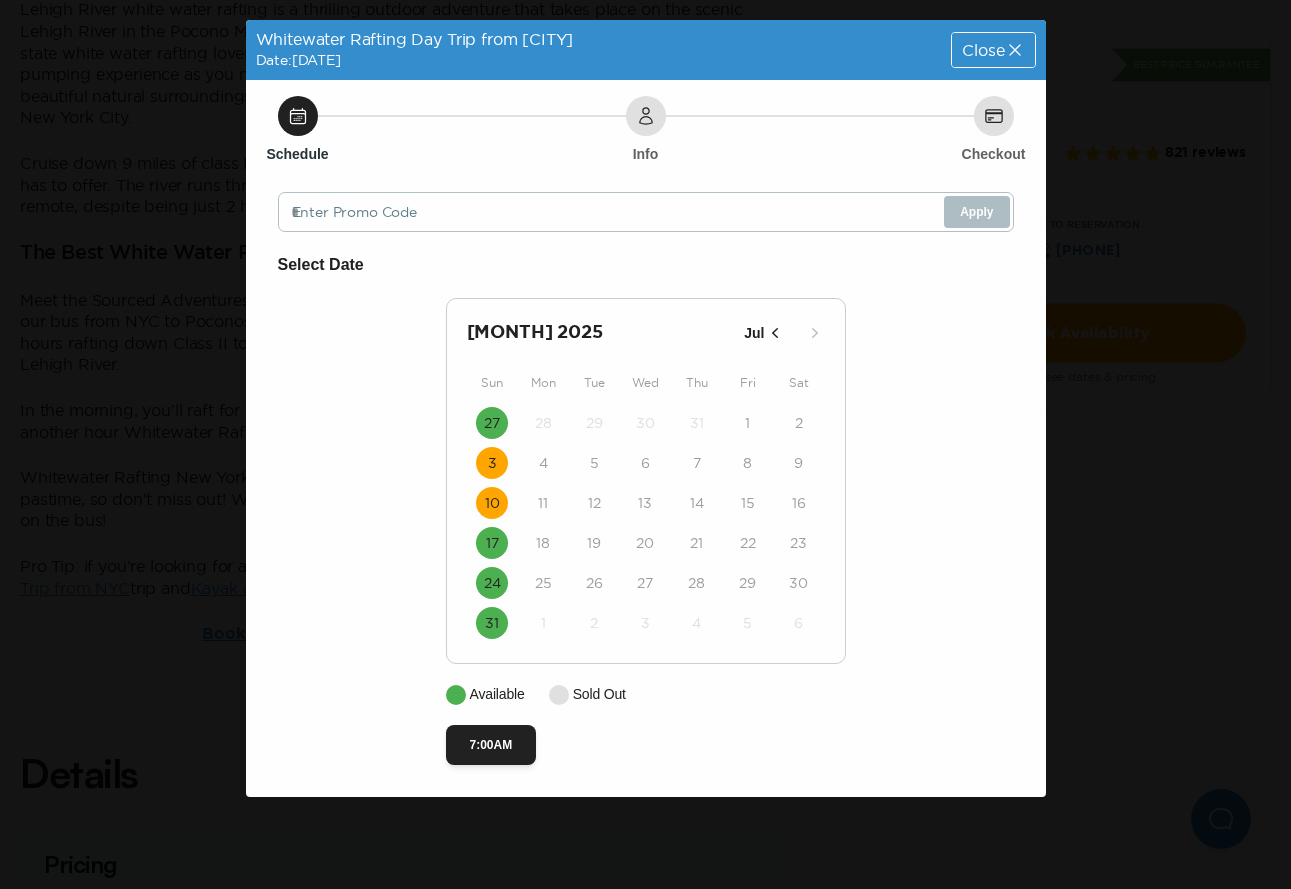 click on "10" at bounding box center (492, 503) 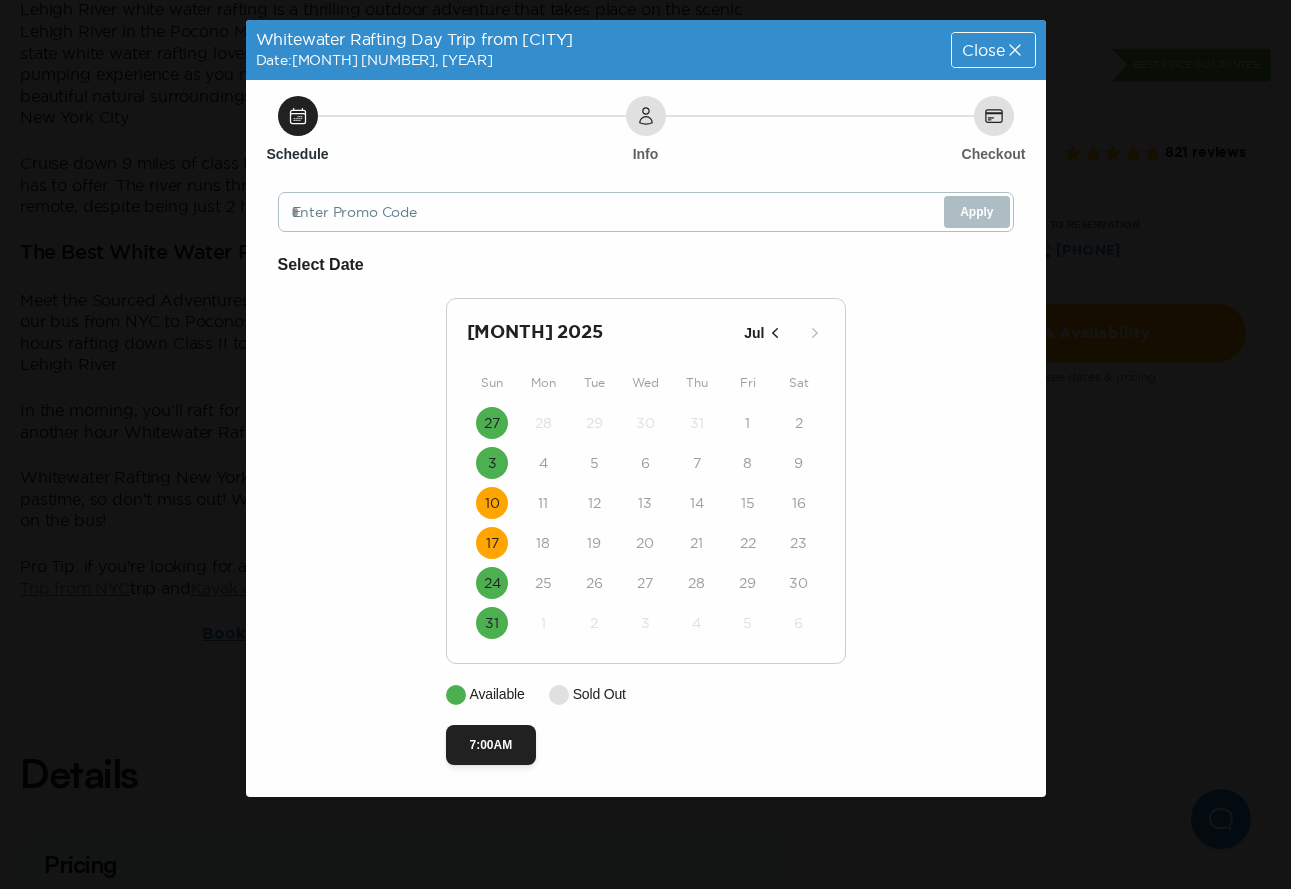 click on "17" at bounding box center [492, 463] 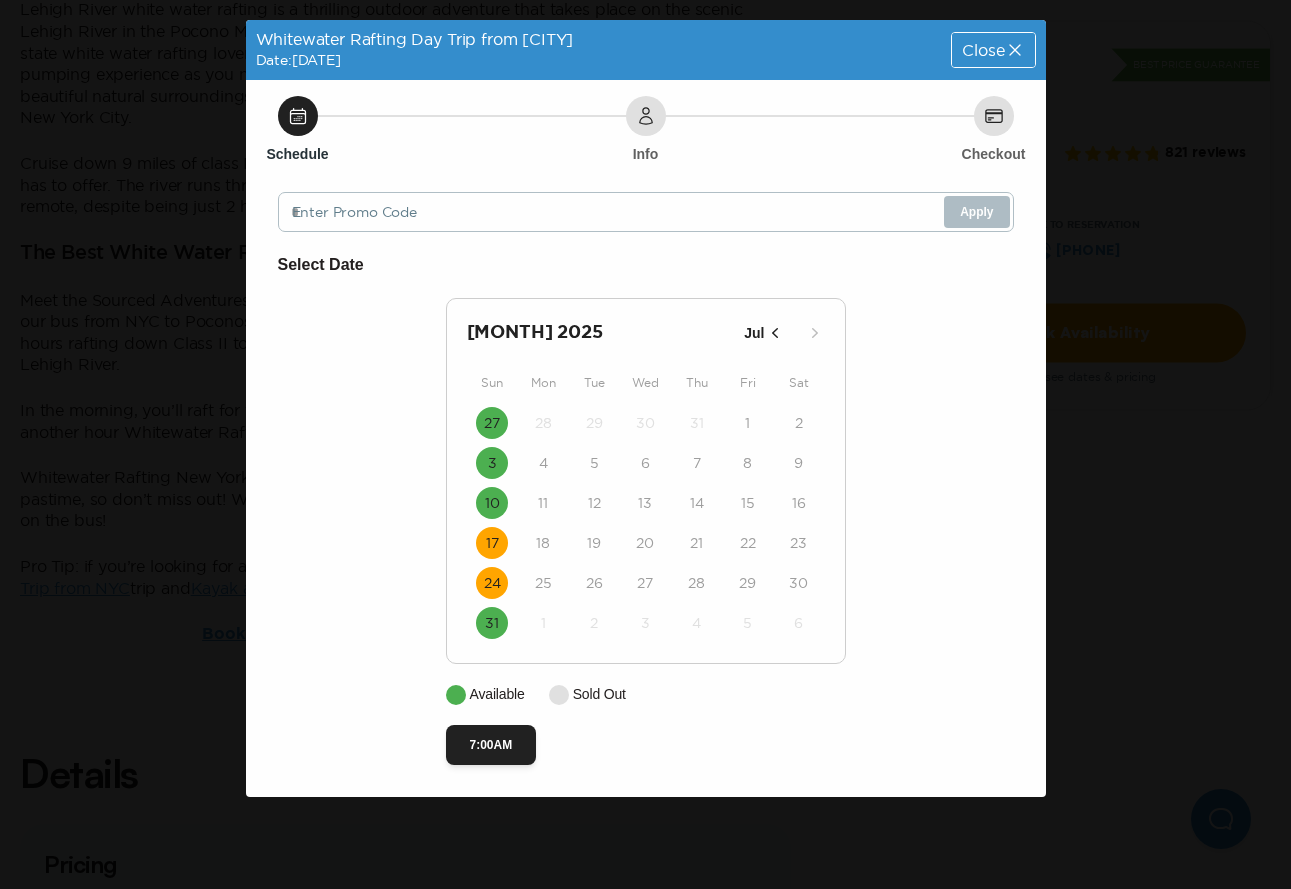 click on "24" at bounding box center [492, 463] 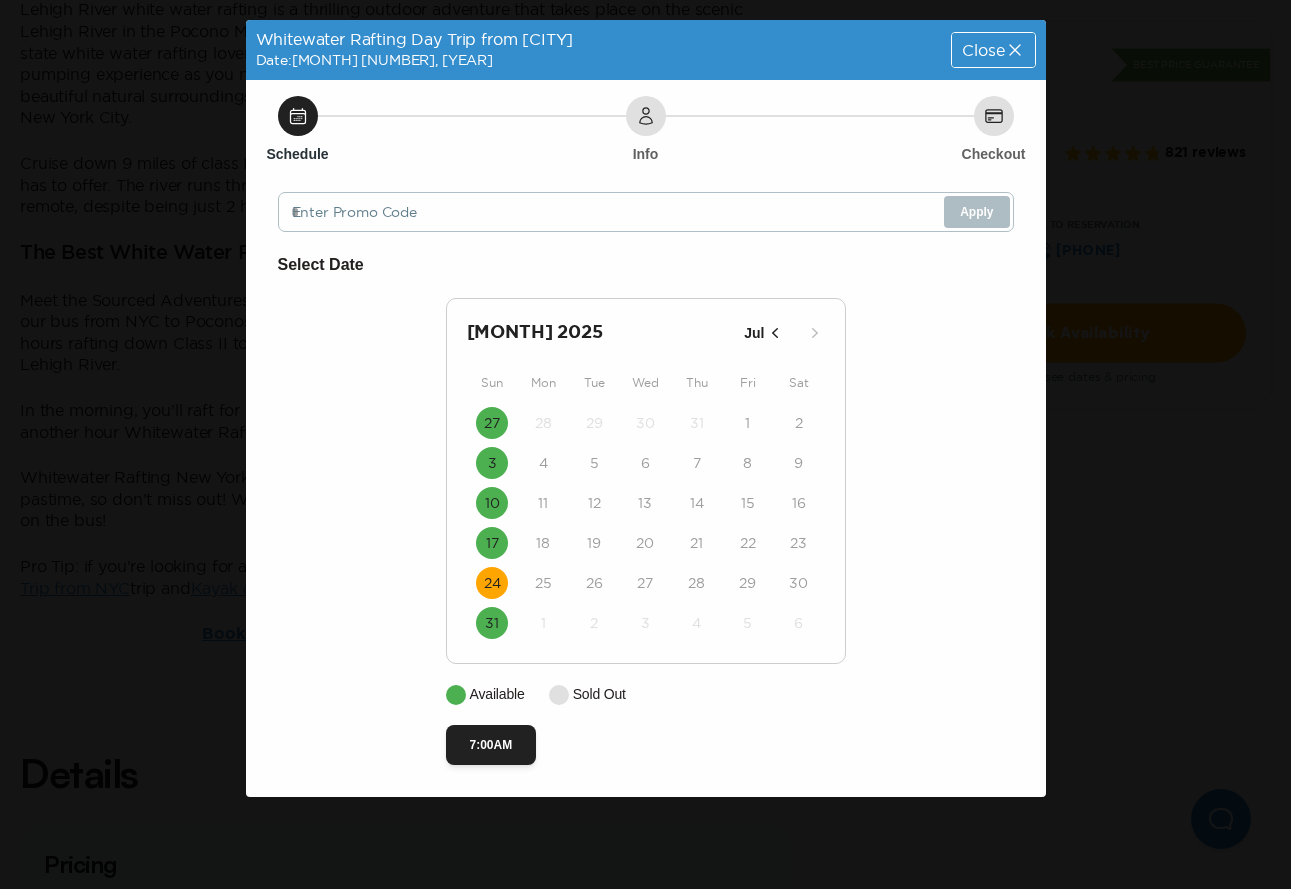 click on "24" at bounding box center [492, 583] 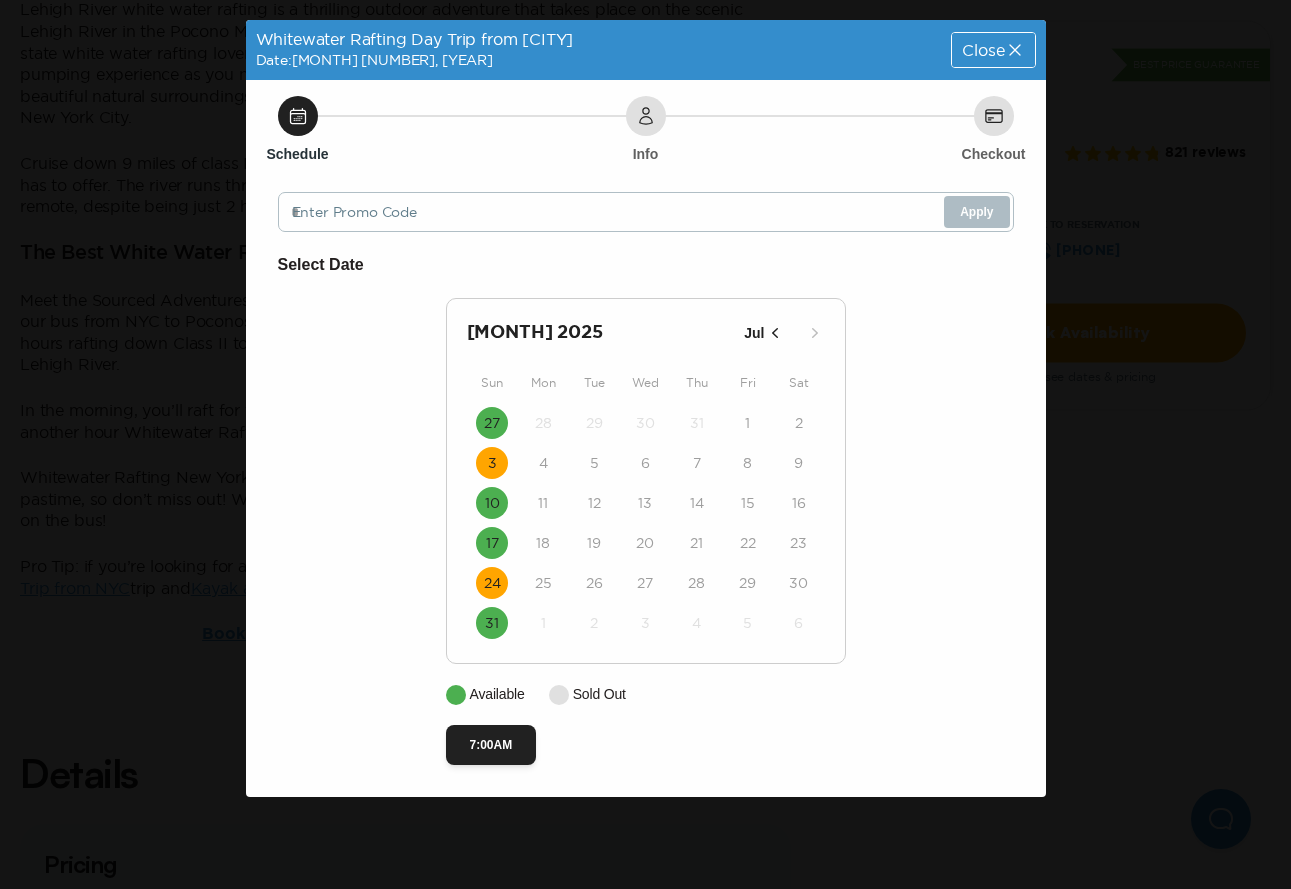 click on "3" at bounding box center (492, 463) 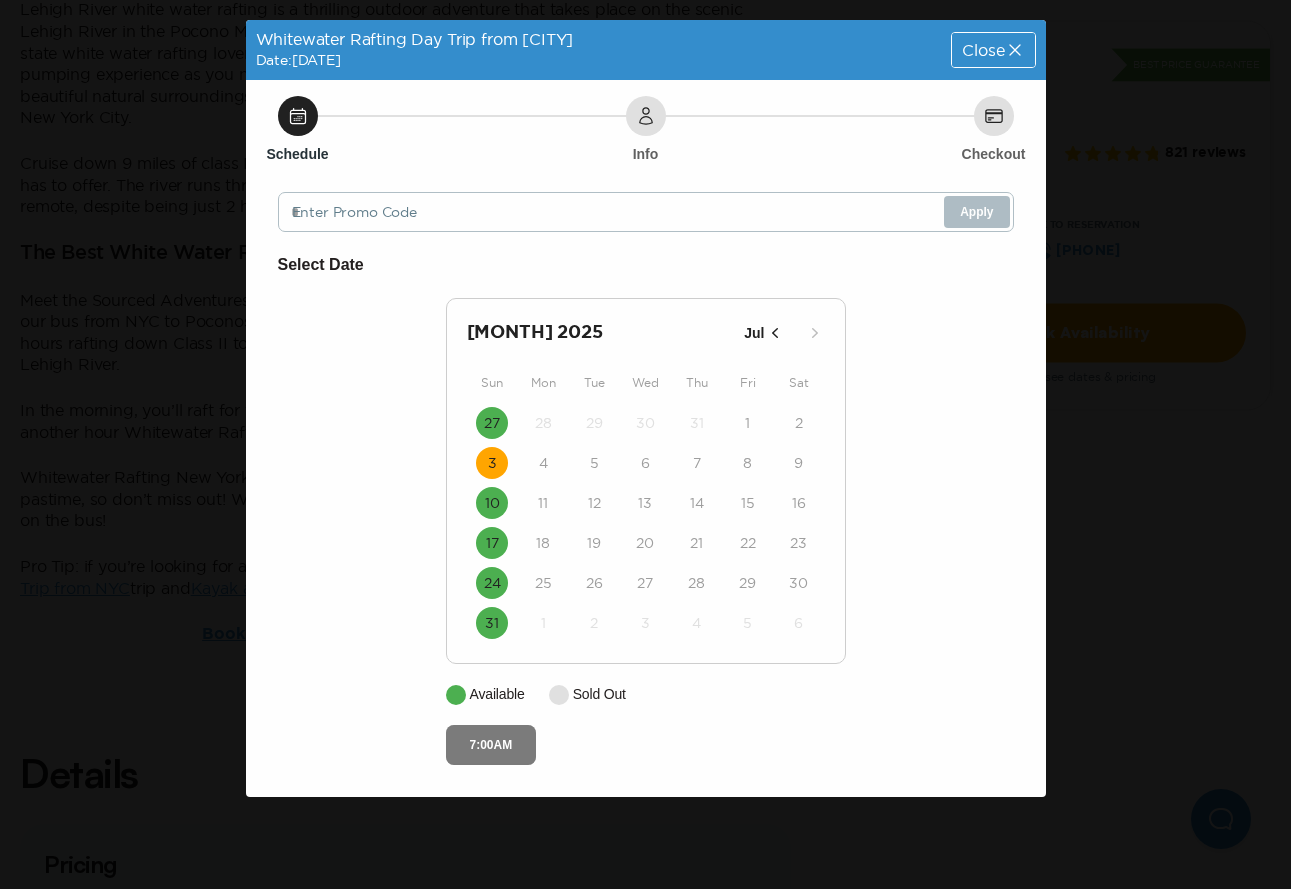 click on "7:00AM" at bounding box center (491, 745) 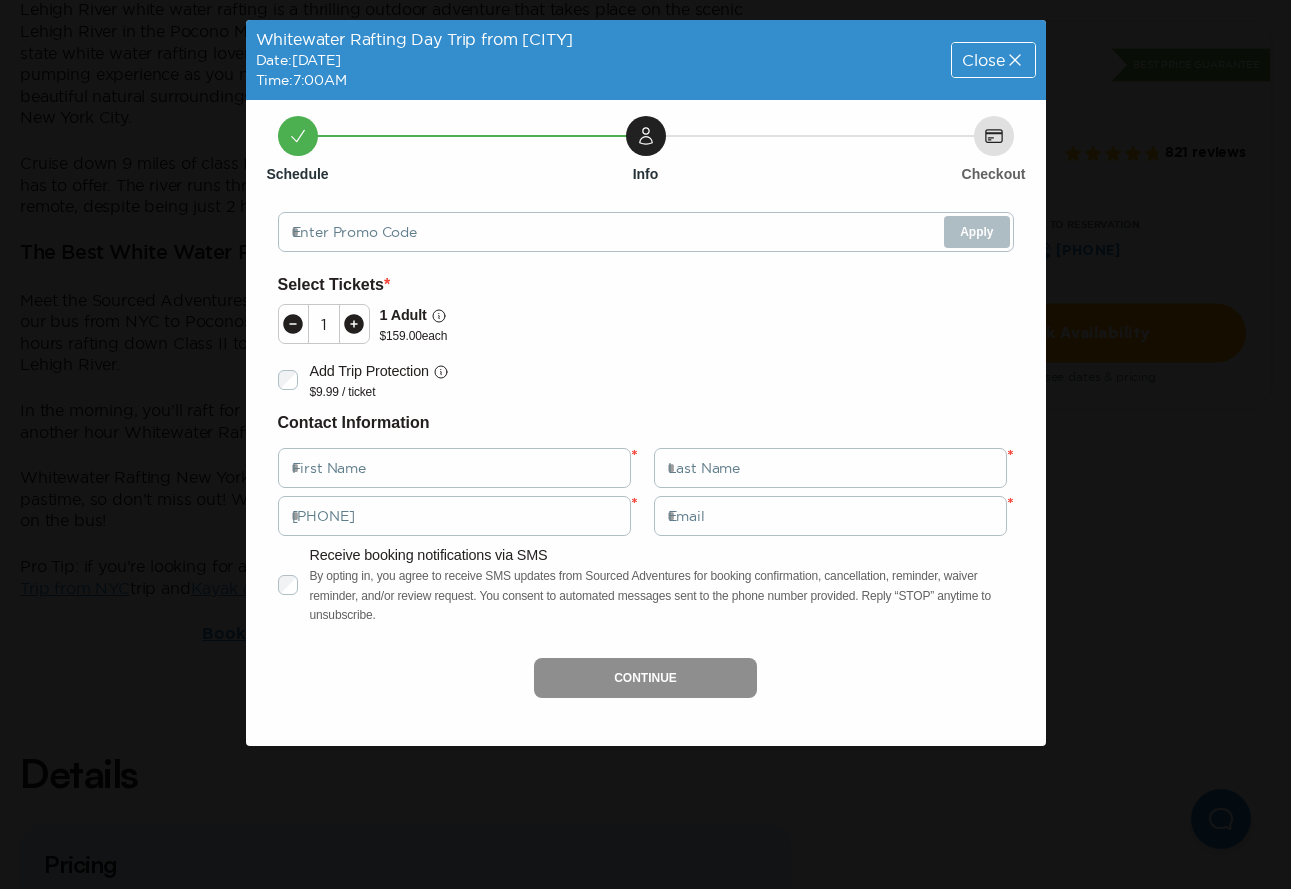 click at bounding box center (1015, 60) 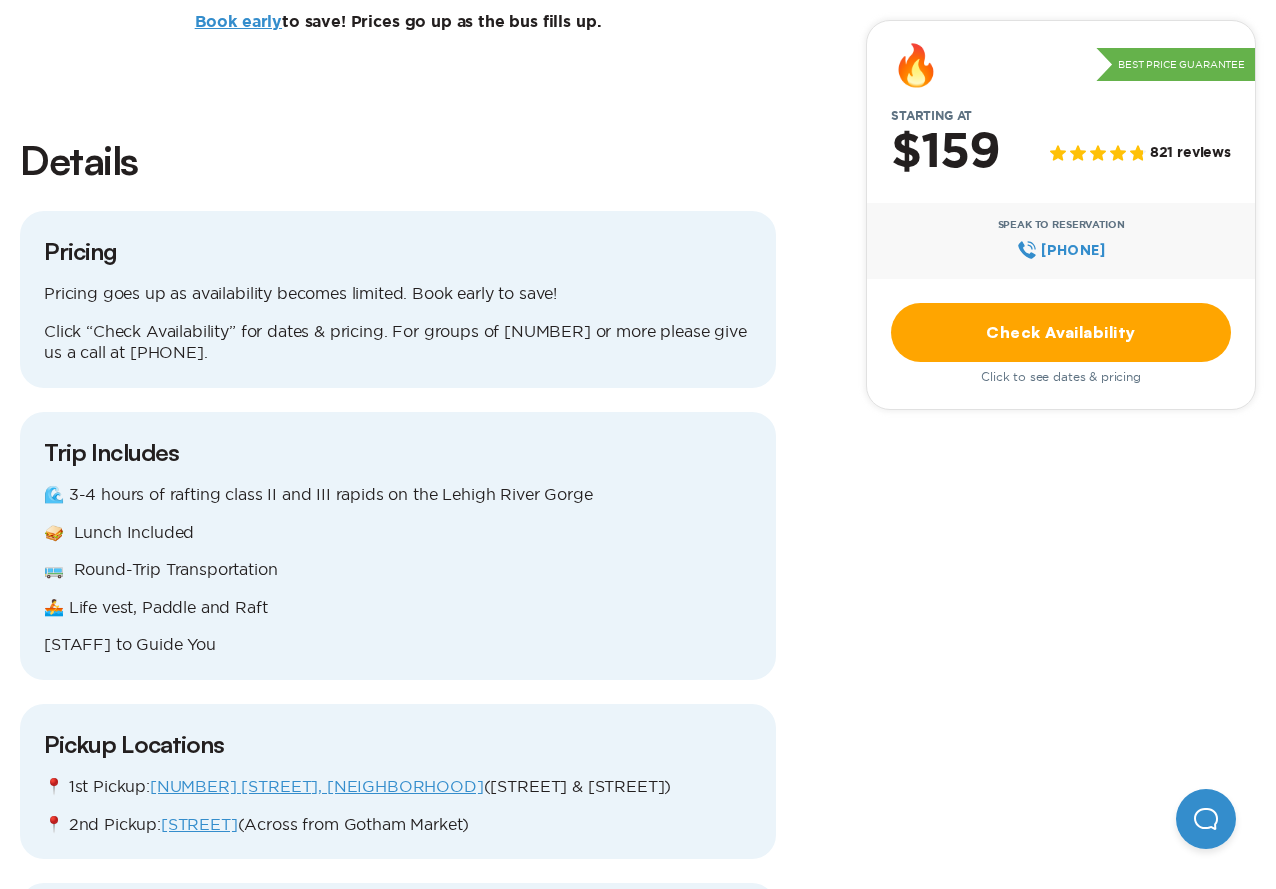scroll, scrollTop: 2000, scrollLeft: 0, axis: vertical 